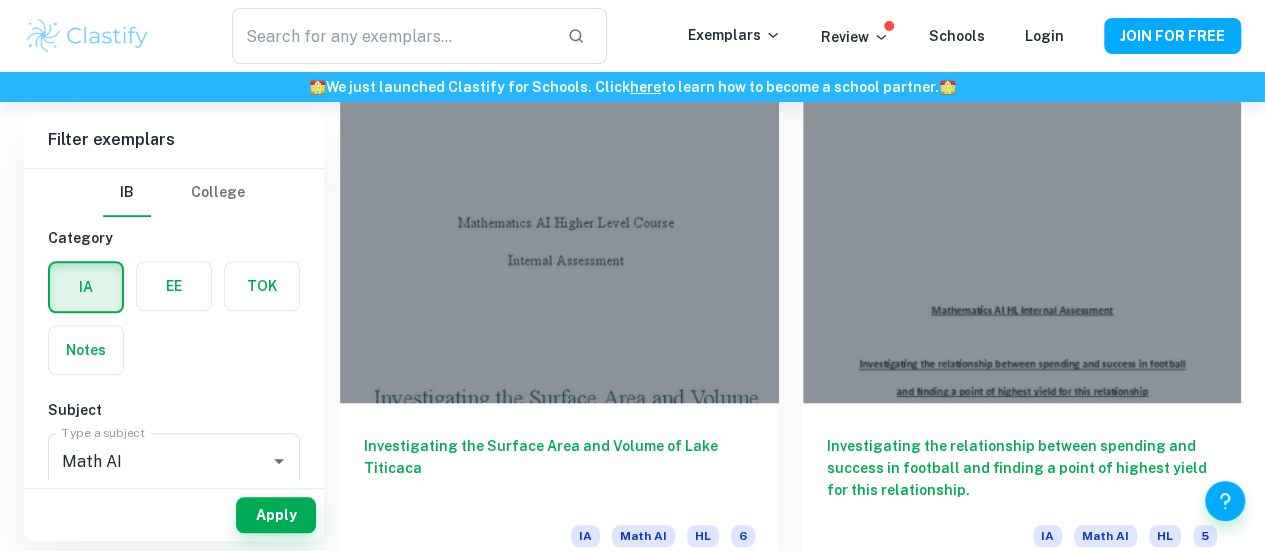 scroll, scrollTop: 600, scrollLeft: 0, axis: vertical 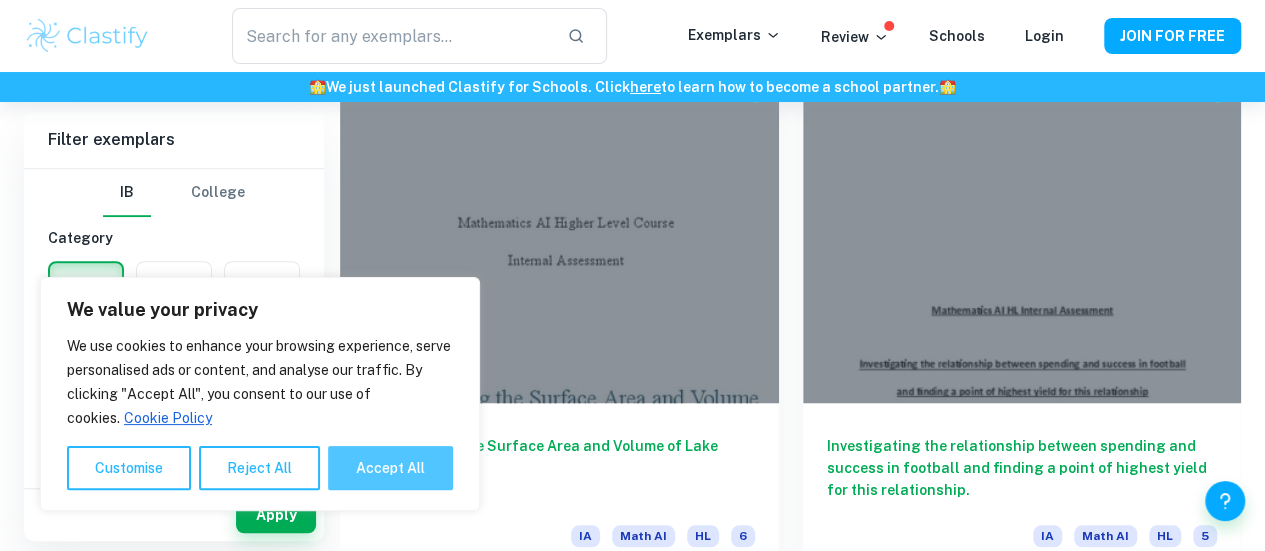 click on "Accept All" at bounding box center [390, 468] 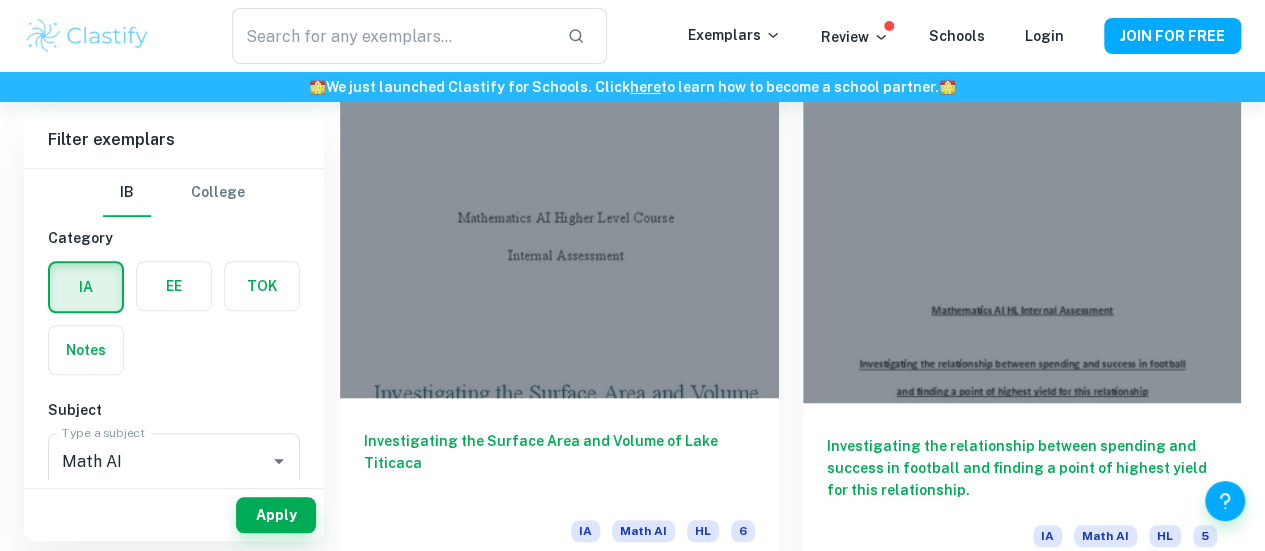 click at bounding box center [559, 233] 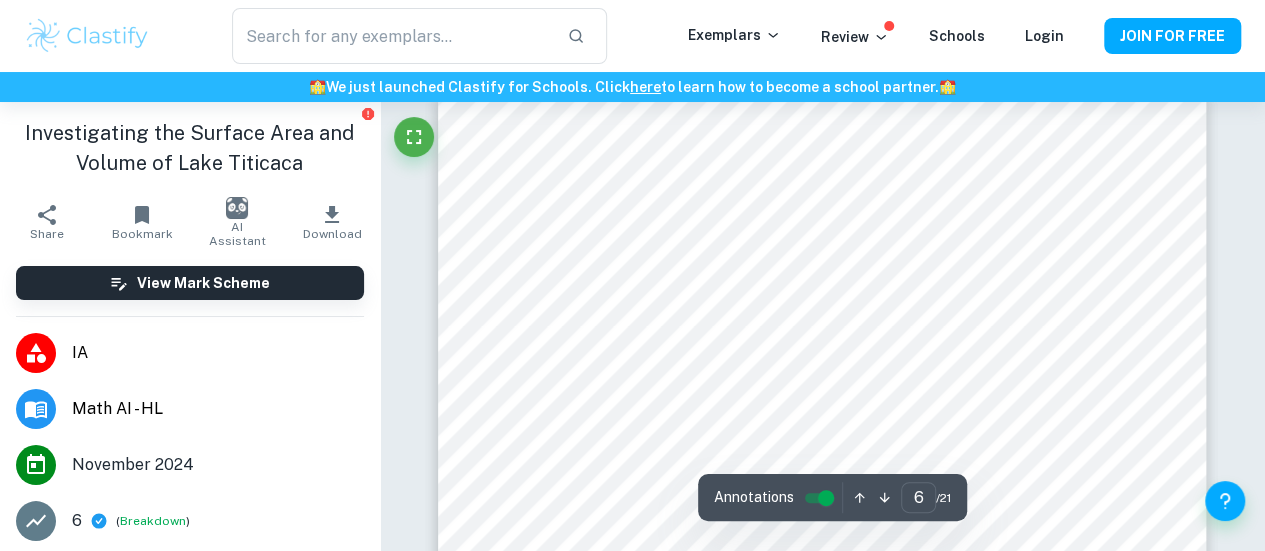 scroll, scrollTop: 6200, scrollLeft: 0, axis: vertical 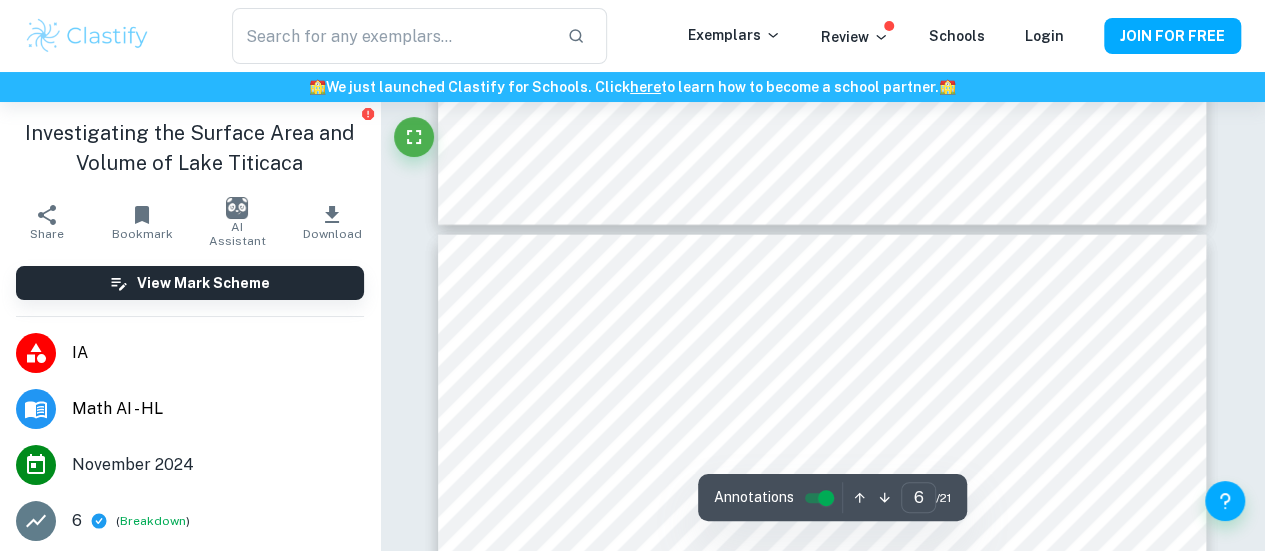 type on "7" 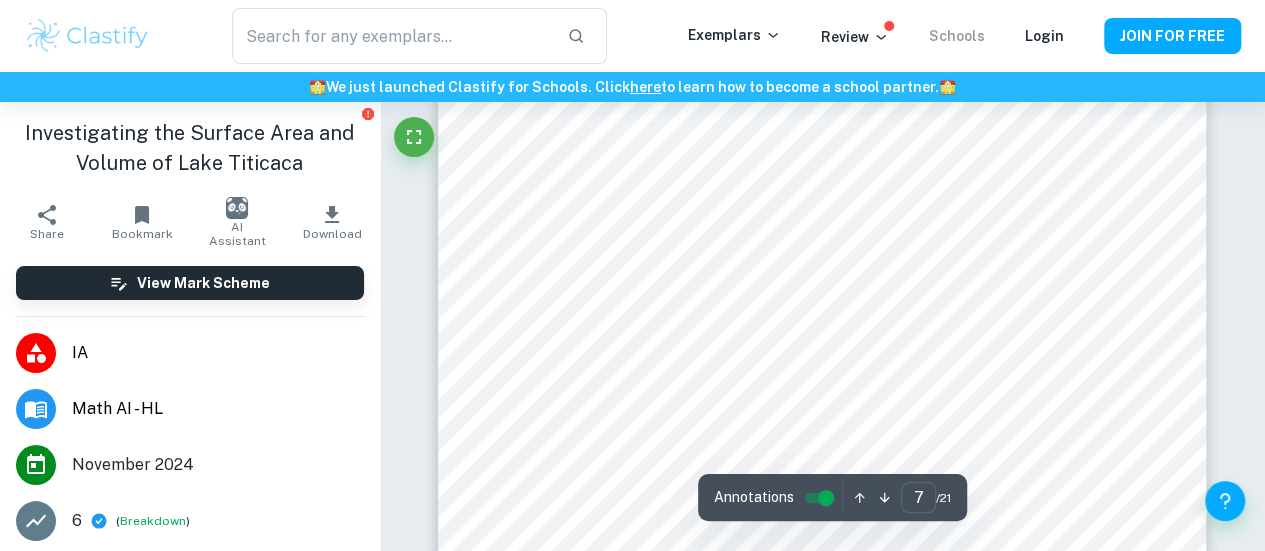 scroll, scrollTop: 6500, scrollLeft: 0, axis: vertical 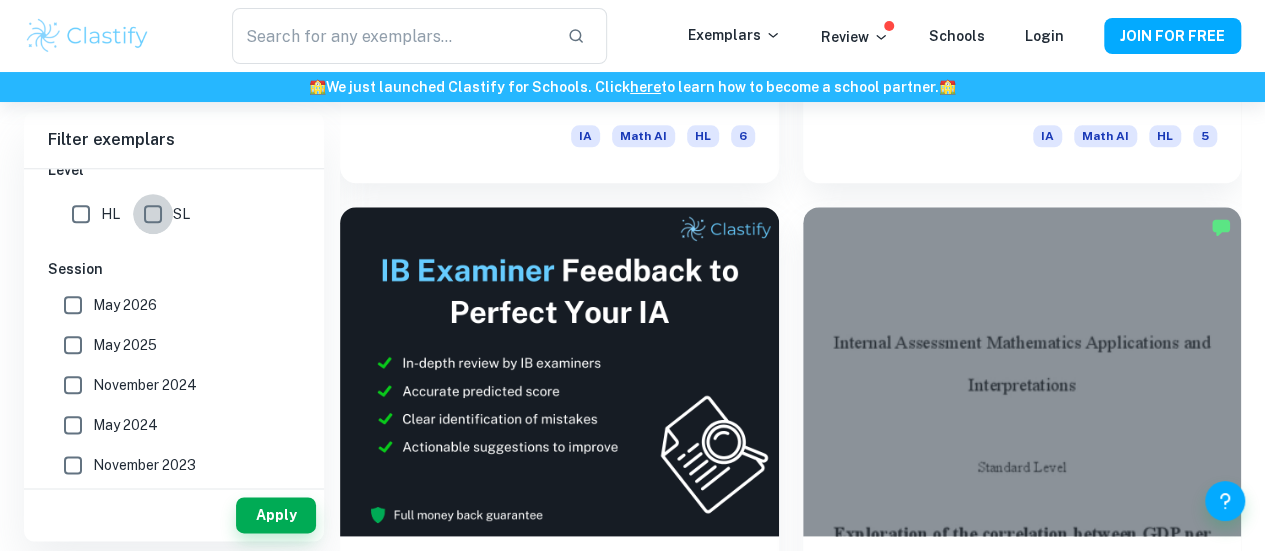 click on "SL" at bounding box center [153, 214] 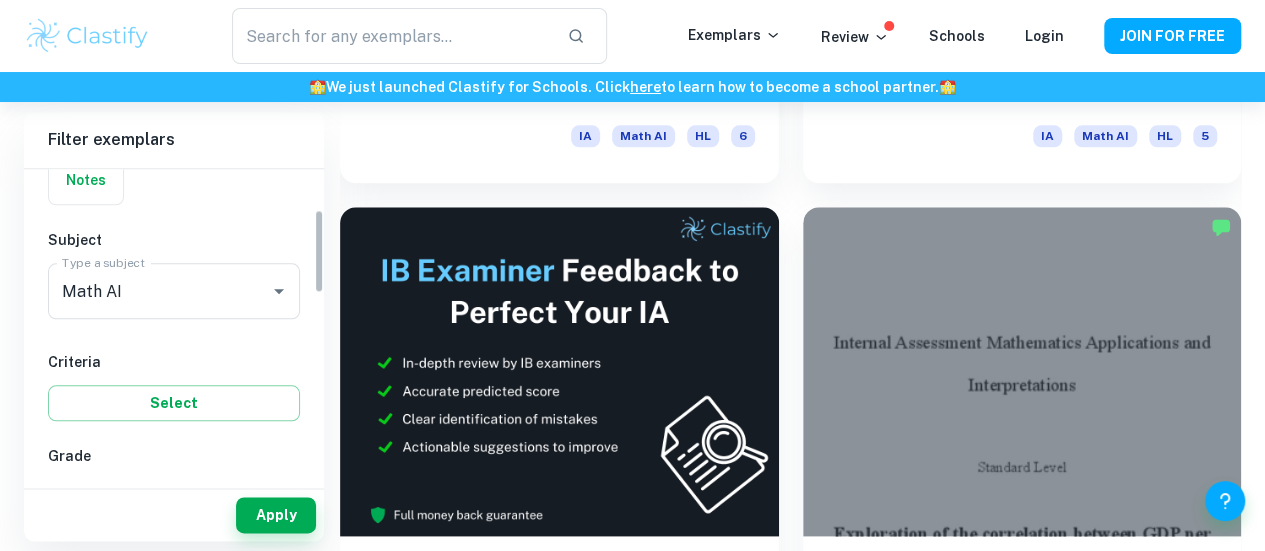 scroll, scrollTop: 142, scrollLeft: 0, axis: vertical 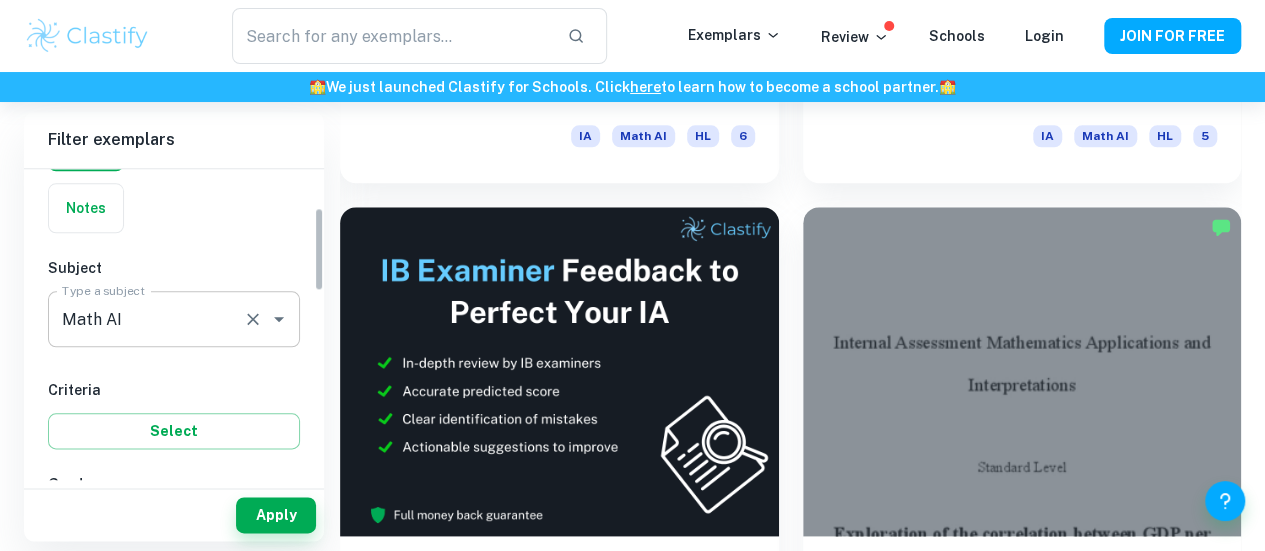 click on "Math AI" at bounding box center [146, 319] 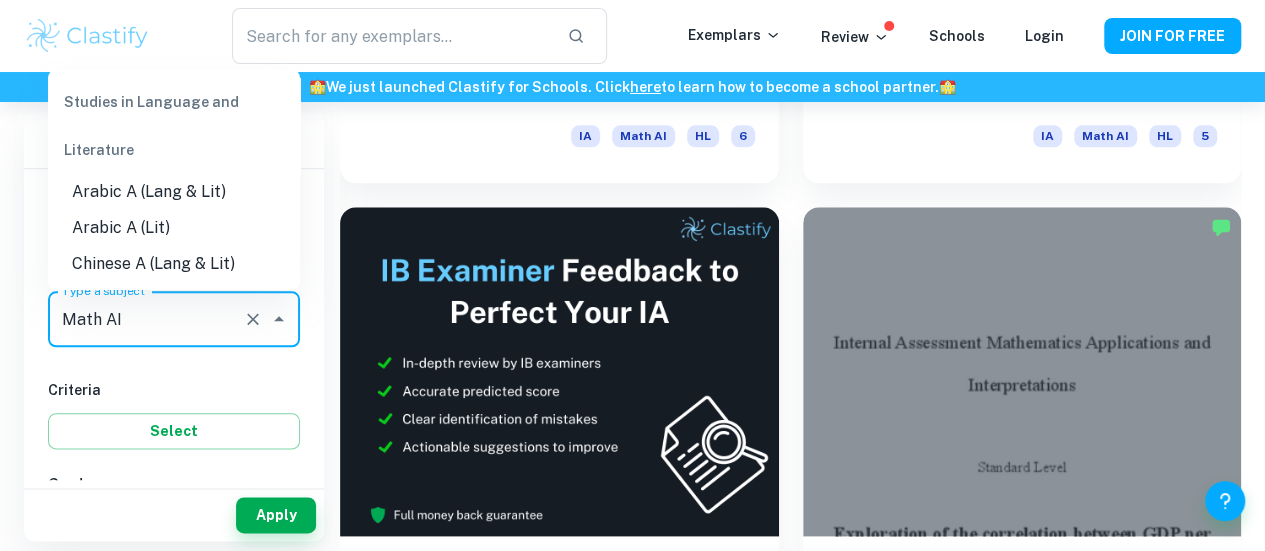 scroll, scrollTop: 2679, scrollLeft: 0, axis: vertical 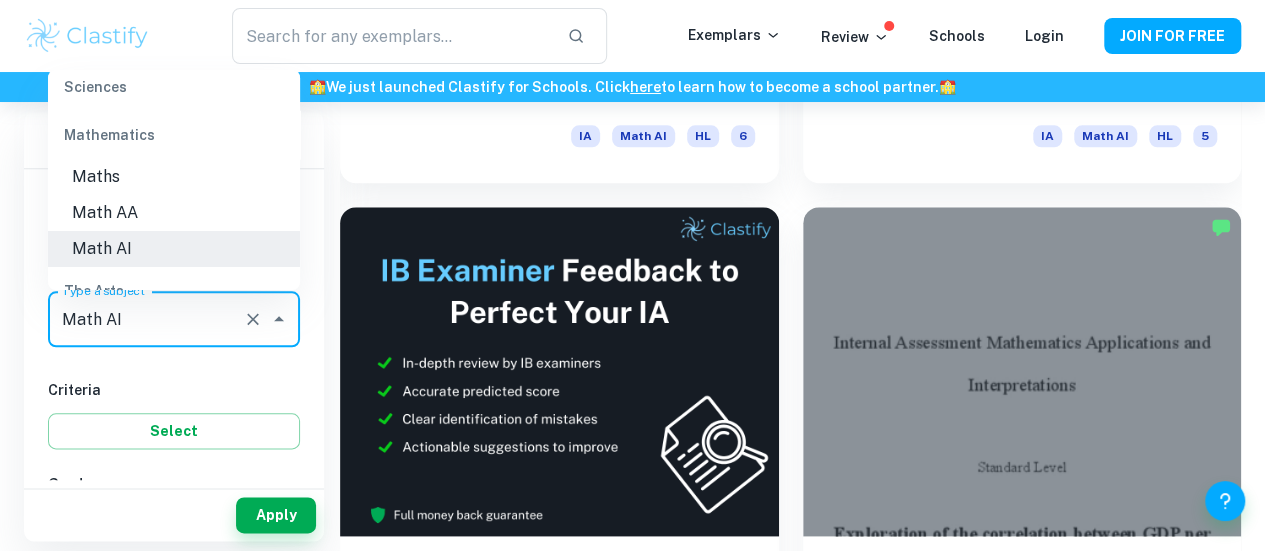 click on "IB College Category IA EE TOK Notes Subject Type a subject Math AI Type a subject Criteria Select Grade 7 6 5 4 3 2 1 Level HL SL Session May 2026 May 2025 November 2024 May 2024 November 2023 May 2023 November 2022 May 2022 November 2021 May 2021 Other" at bounding box center [174, 605] 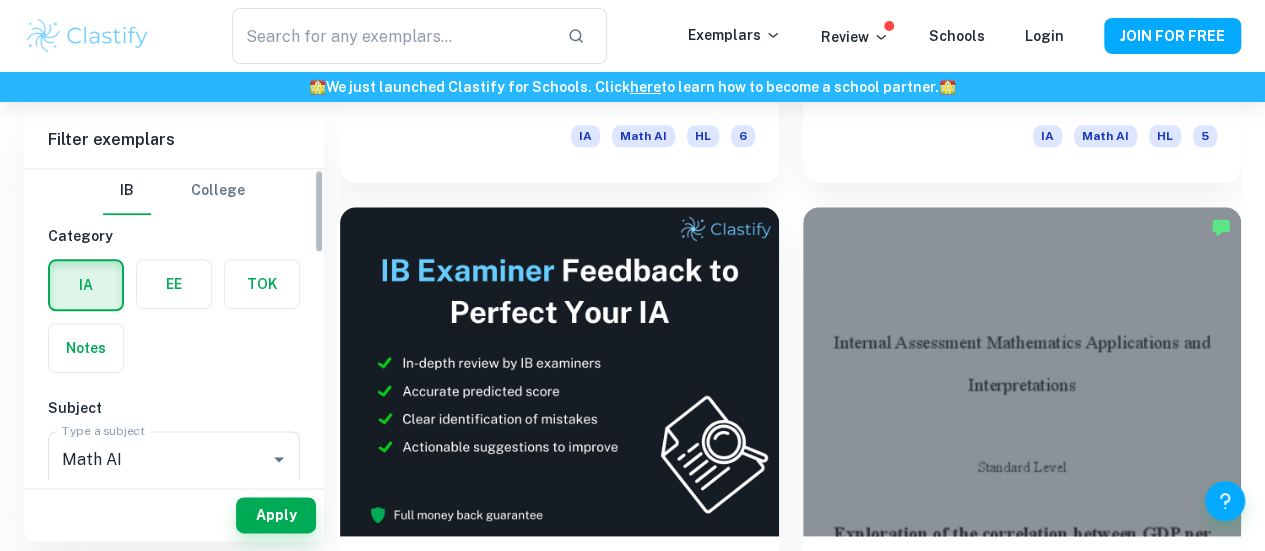 scroll, scrollTop: 0, scrollLeft: 0, axis: both 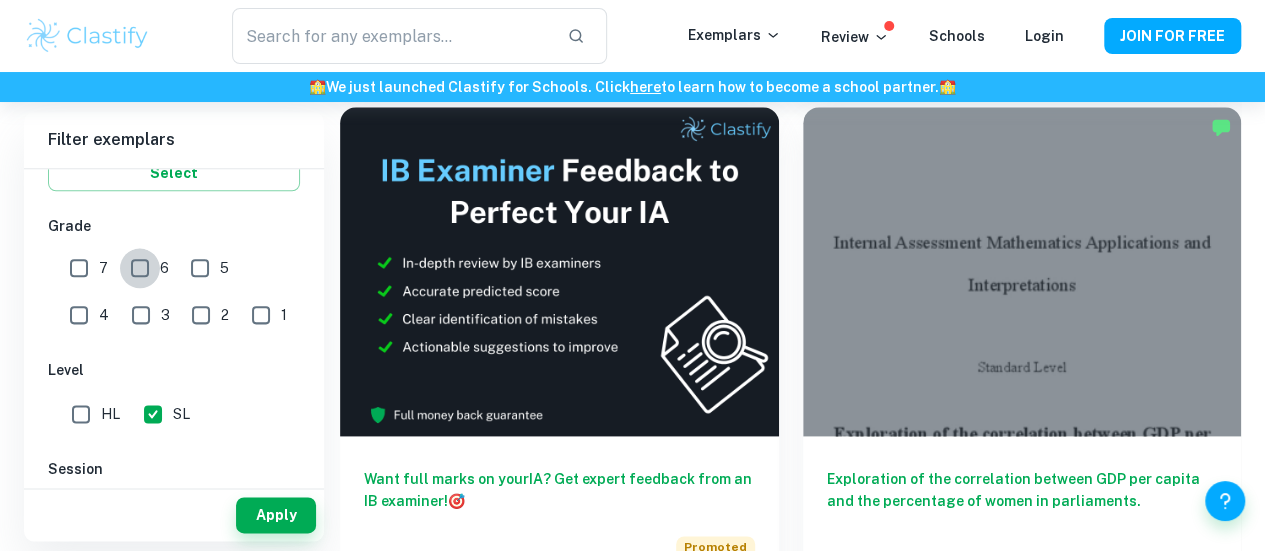 drag, startPoint x: 138, startPoint y: 268, endPoint x: 102, endPoint y: 261, distance: 36.67424 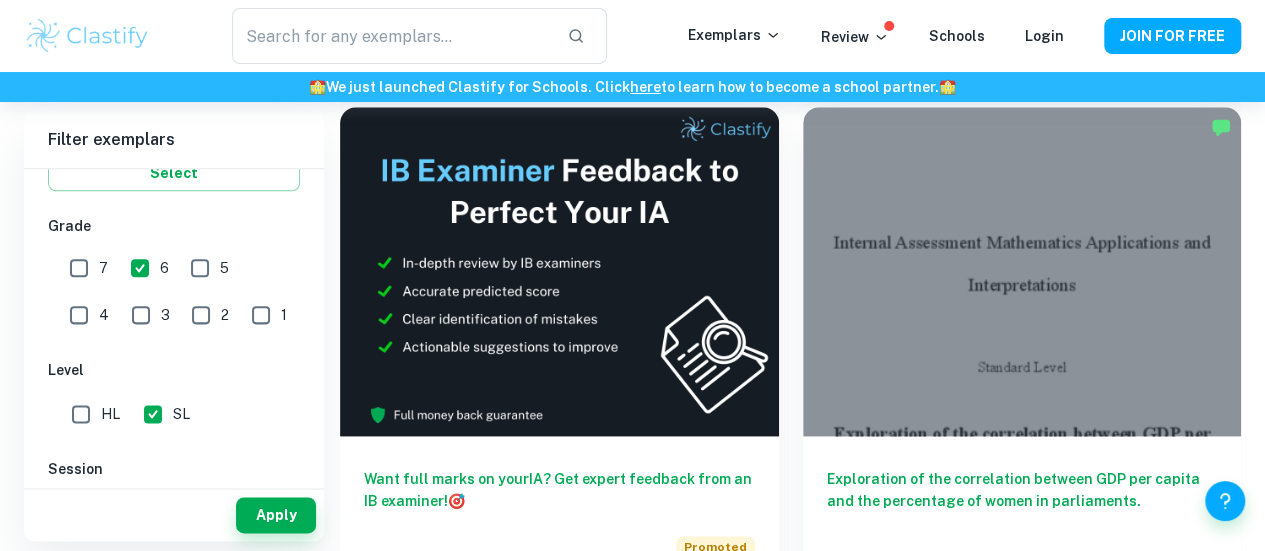 click on "7" at bounding box center [79, 268] 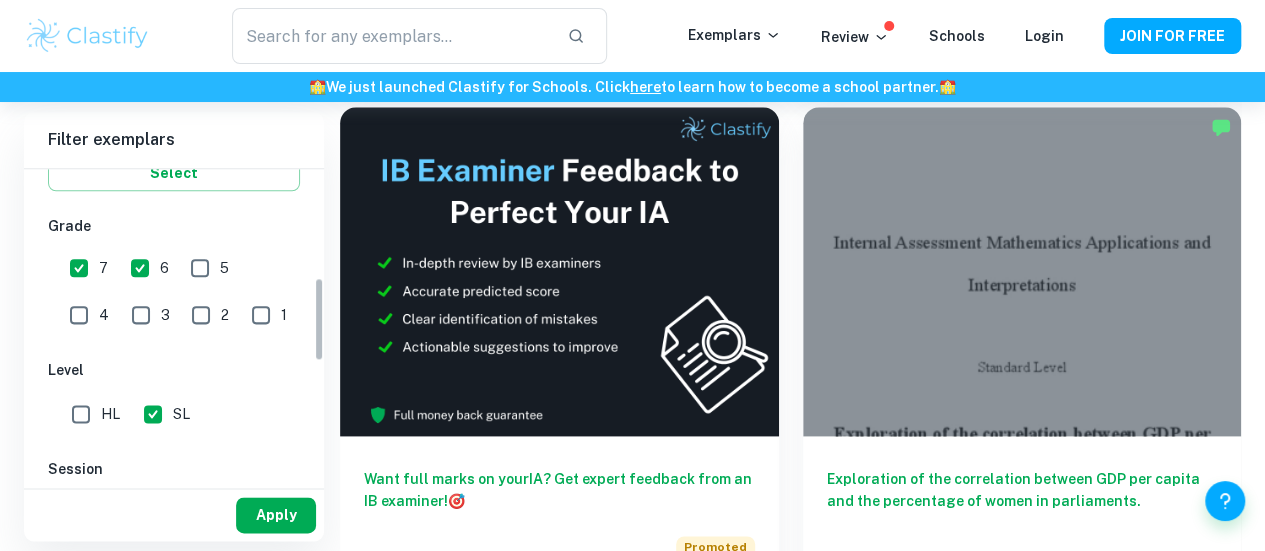 click on "Apply" at bounding box center [276, 515] 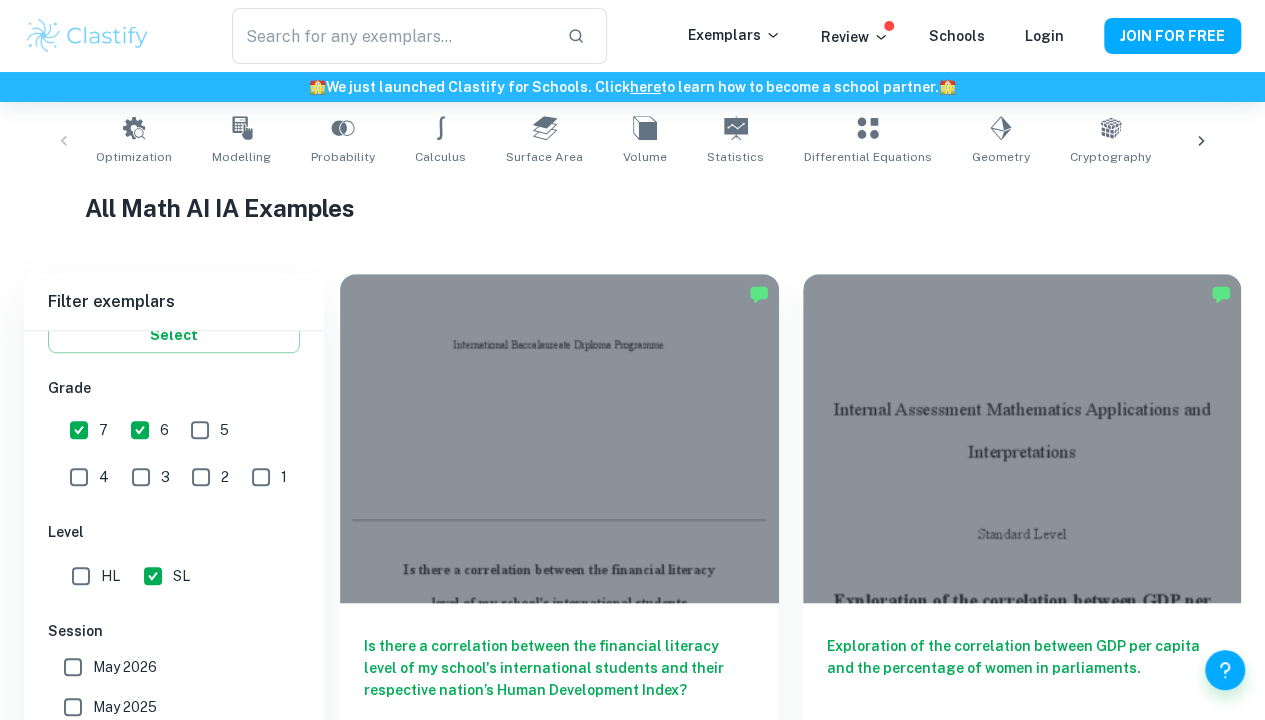scroll, scrollTop: 500, scrollLeft: 0, axis: vertical 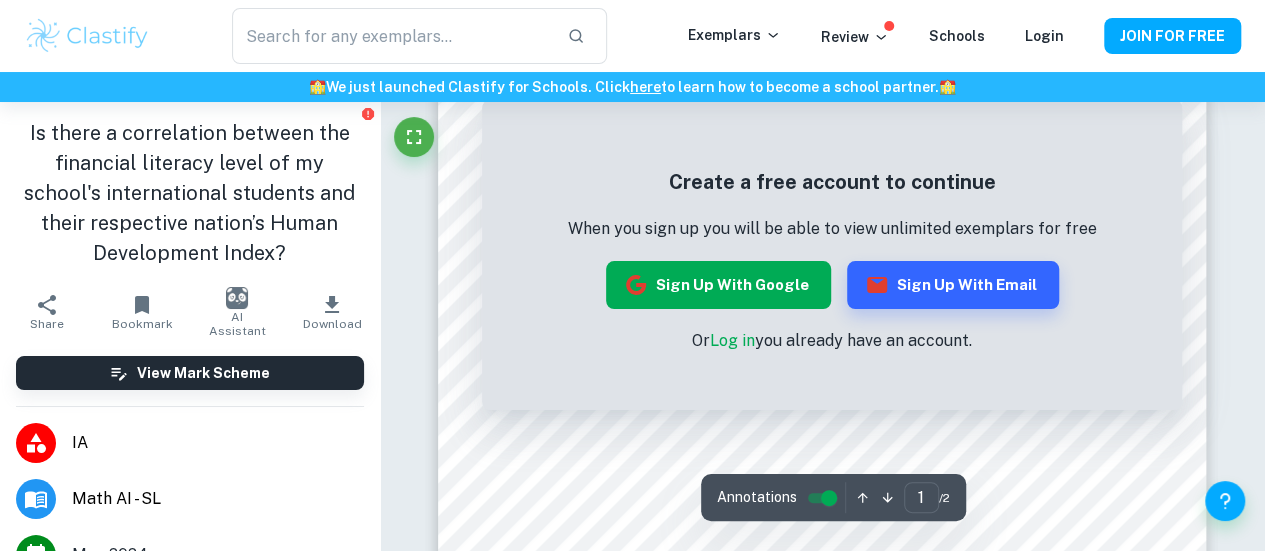 click on "Sign up with Google" at bounding box center [718, 285] 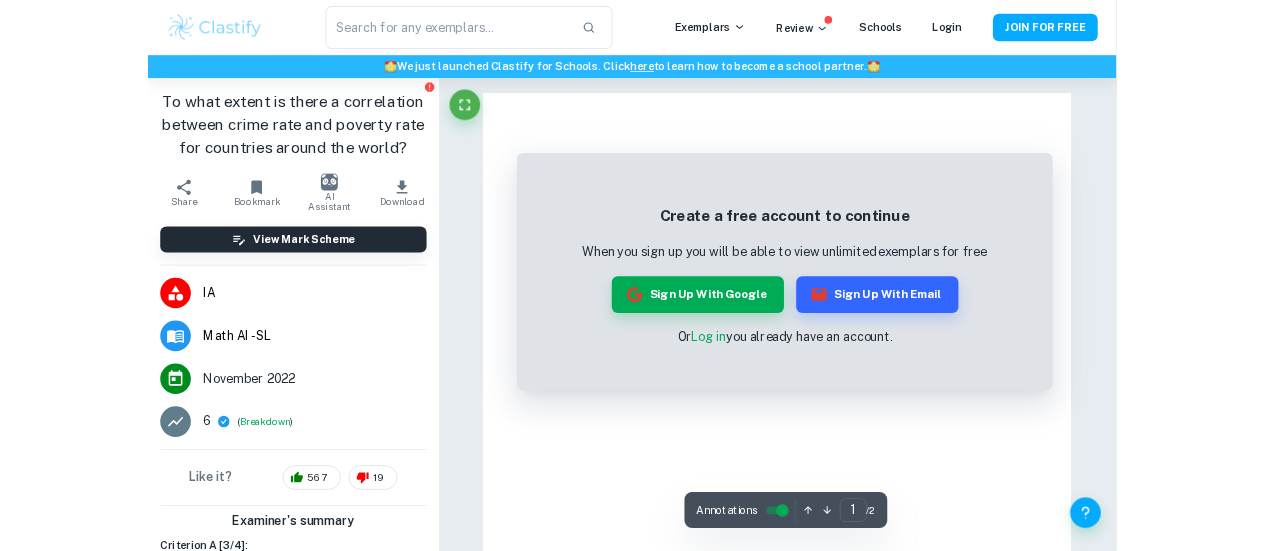 scroll, scrollTop: 0, scrollLeft: 0, axis: both 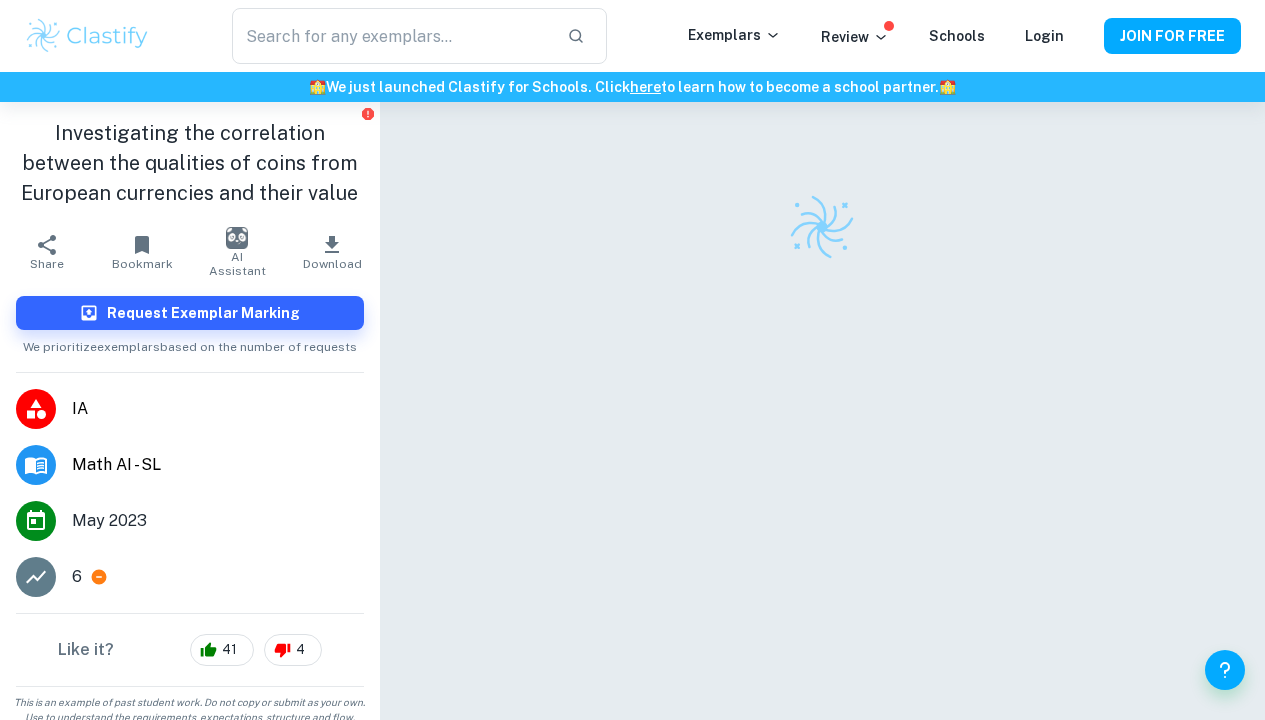 checkbox on "true" 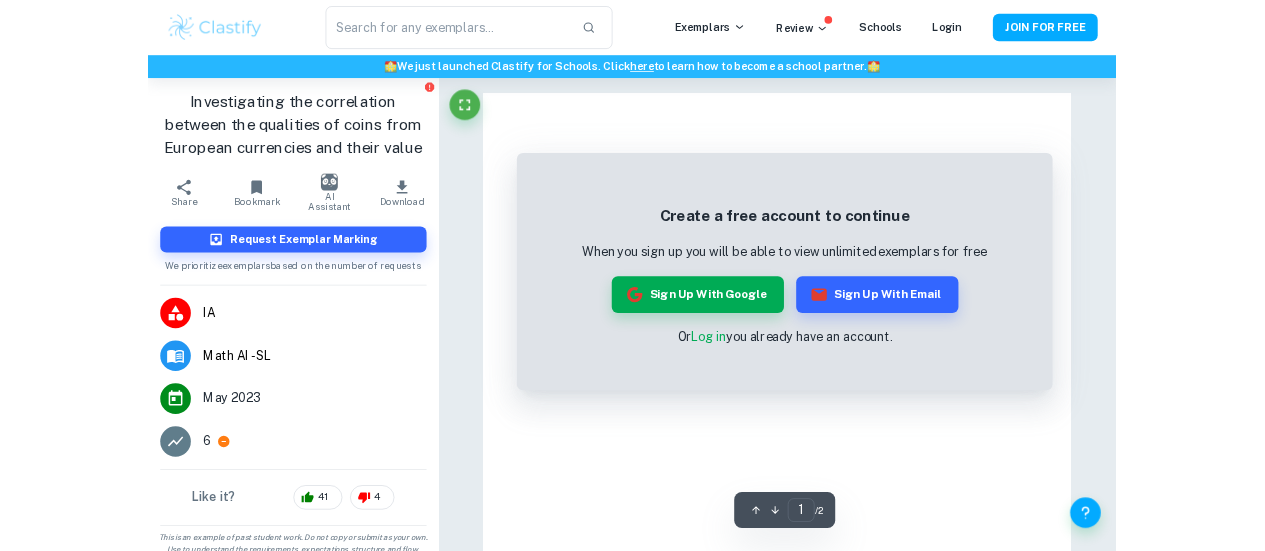 scroll, scrollTop: 0, scrollLeft: 0, axis: both 